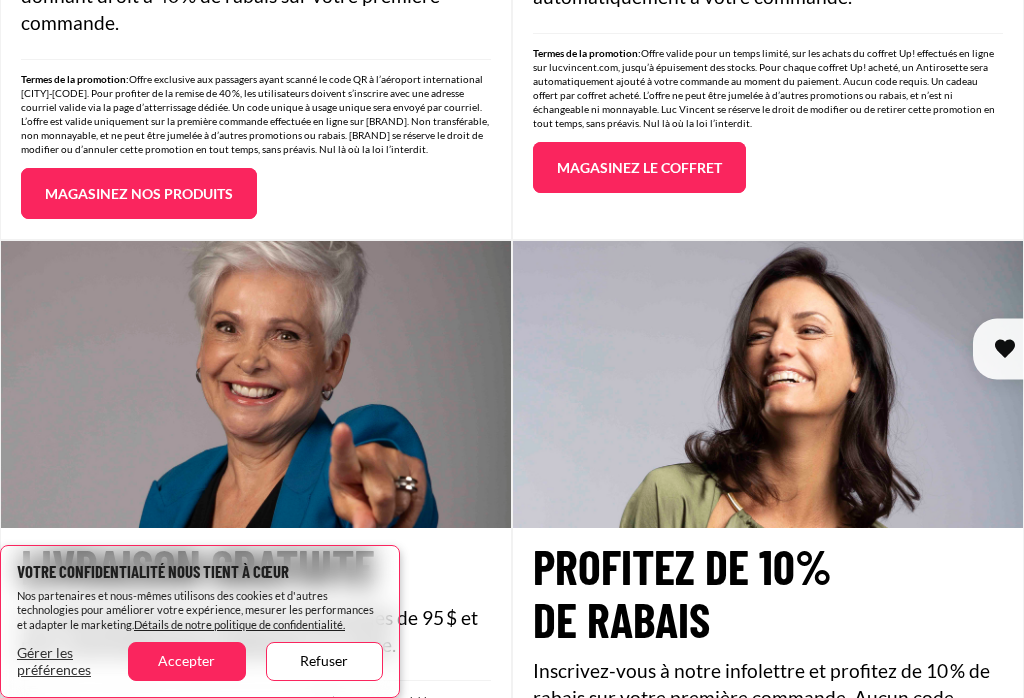 scroll, scrollTop: 1143, scrollLeft: 0, axis: vertical 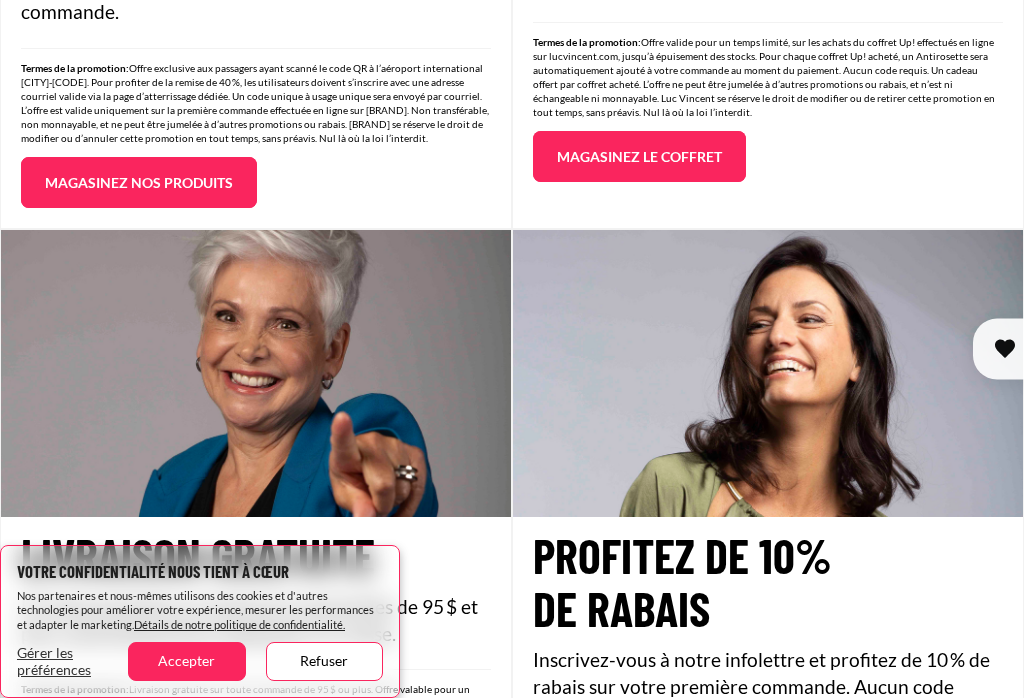 click on "Refuser" at bounding box center [324, 661] 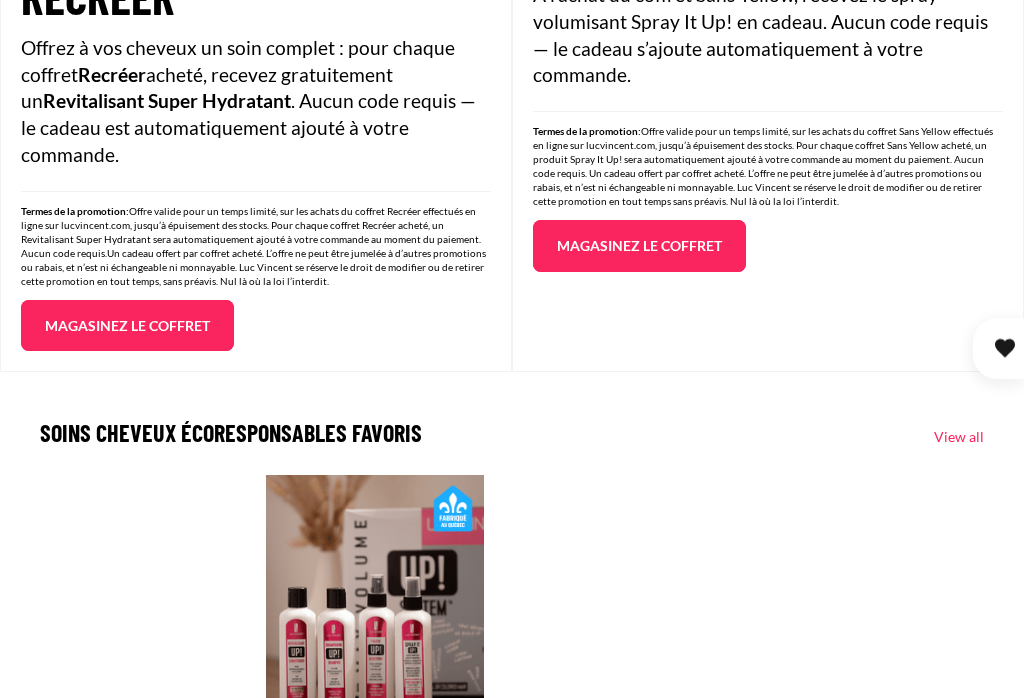 scroll, scrollTop: 2603, scrollLeft: 0, axis: vertical 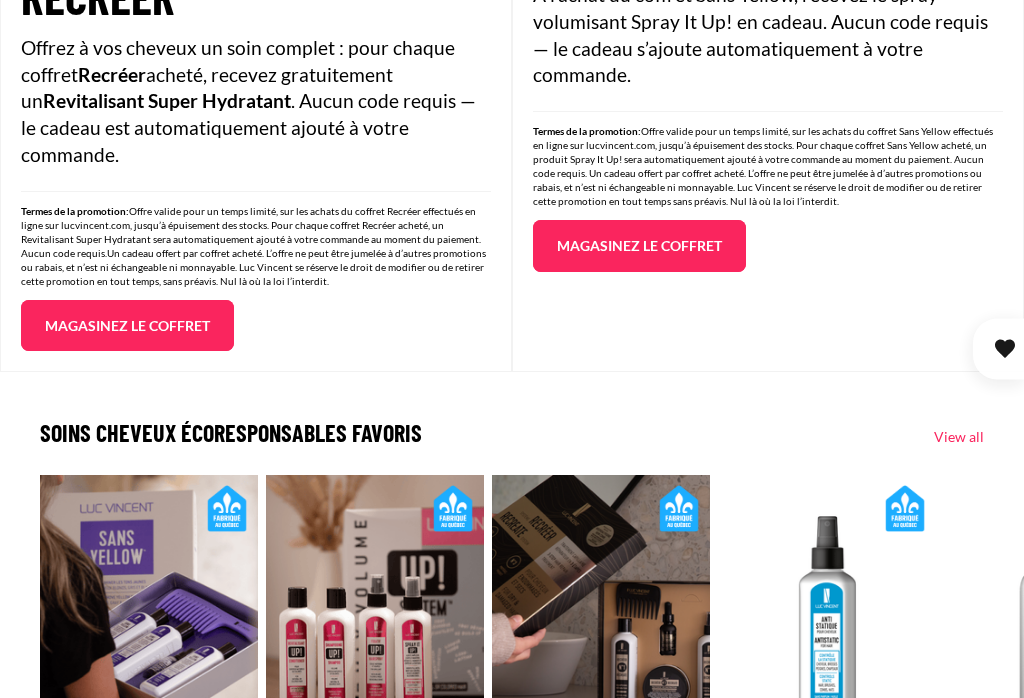 click on "Magasinez le coffret" at bounding box center [127, 326] 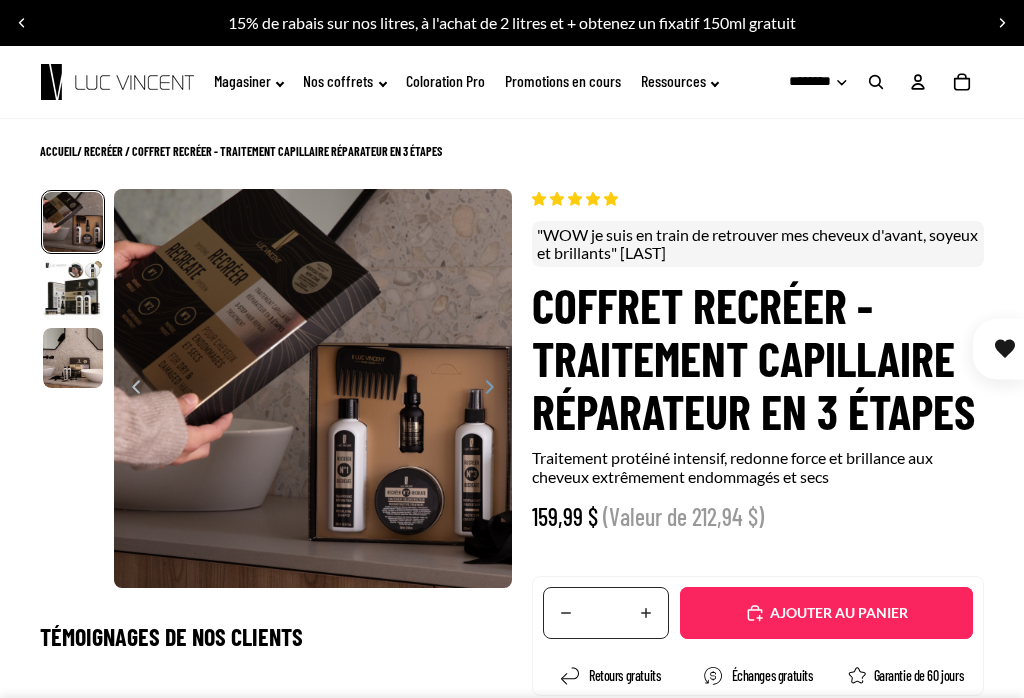 scroll, scrollTop: 0, scrollLeft: 0, axis: both 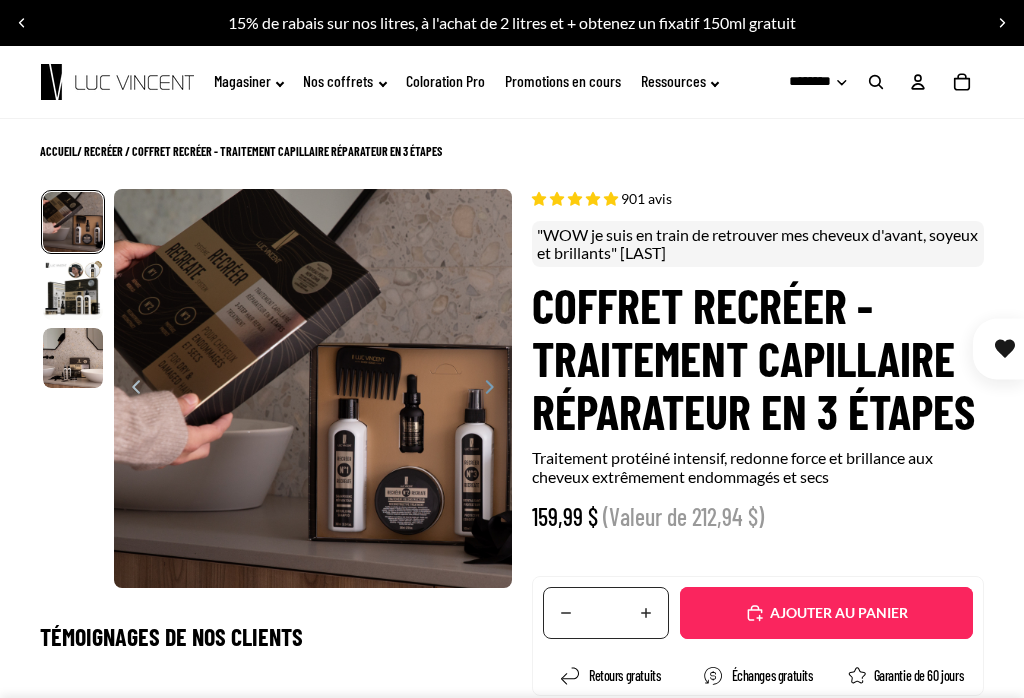 select on "**********" 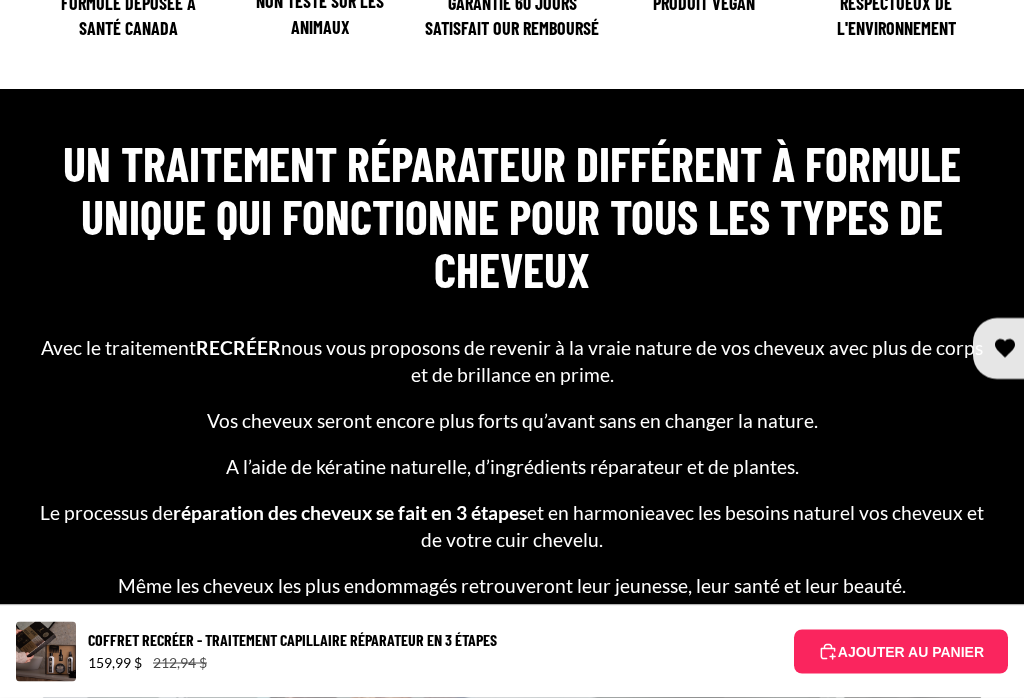scroll, scrollTop: 1522, scrollLeft: 0, axis: vertical 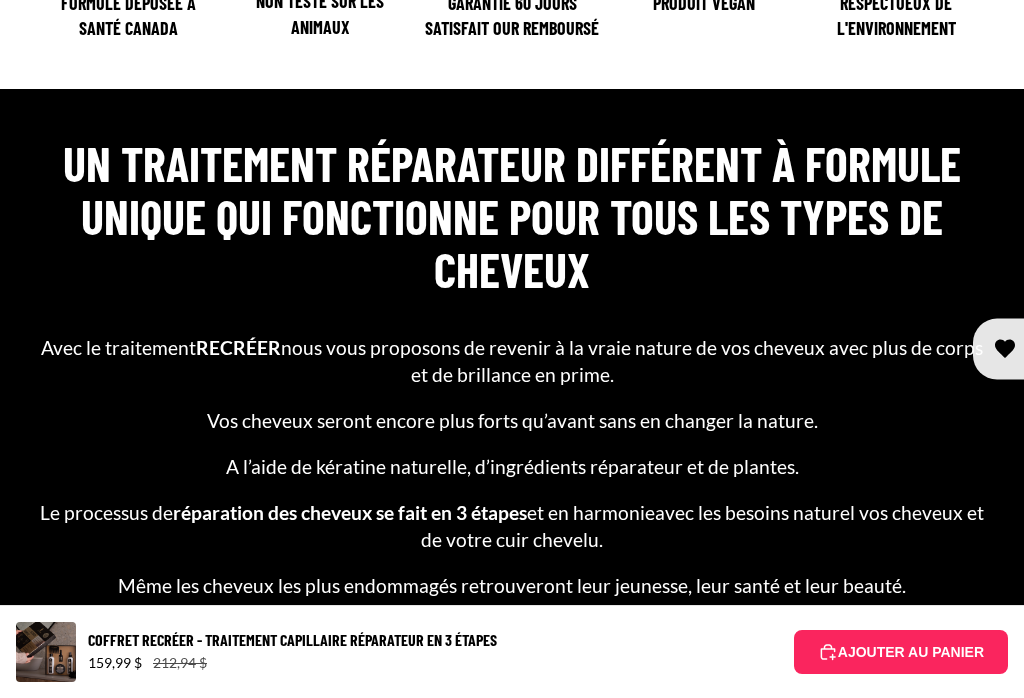 click on "Détails du produit" at bounding box center [758, -273] 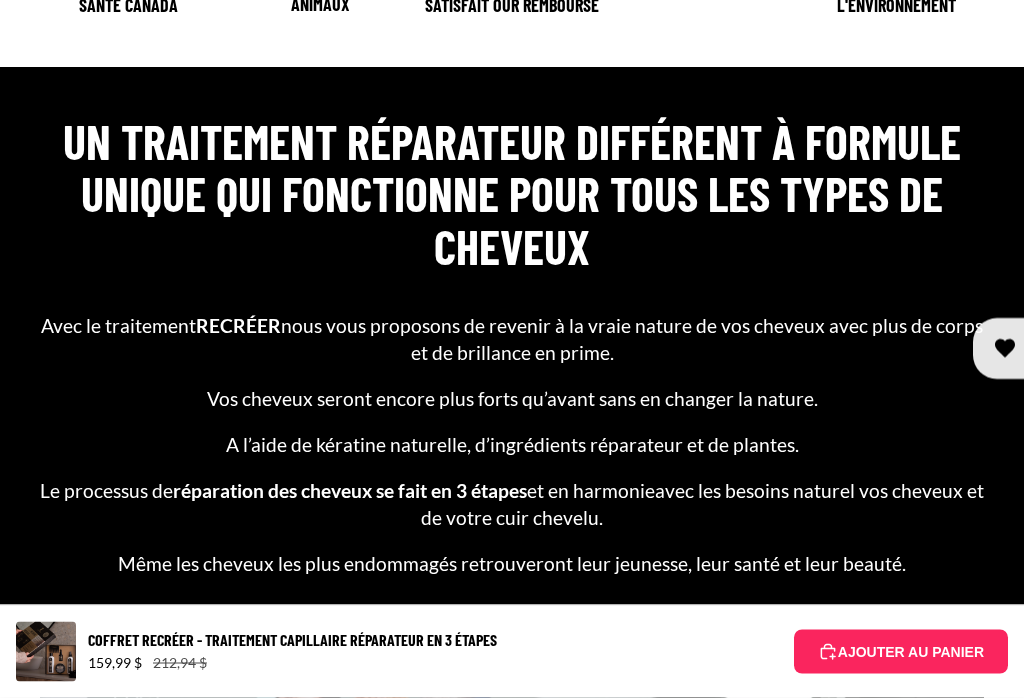 scroll, scrollTop: 1679, scrollLeft: 0, axis: vertical 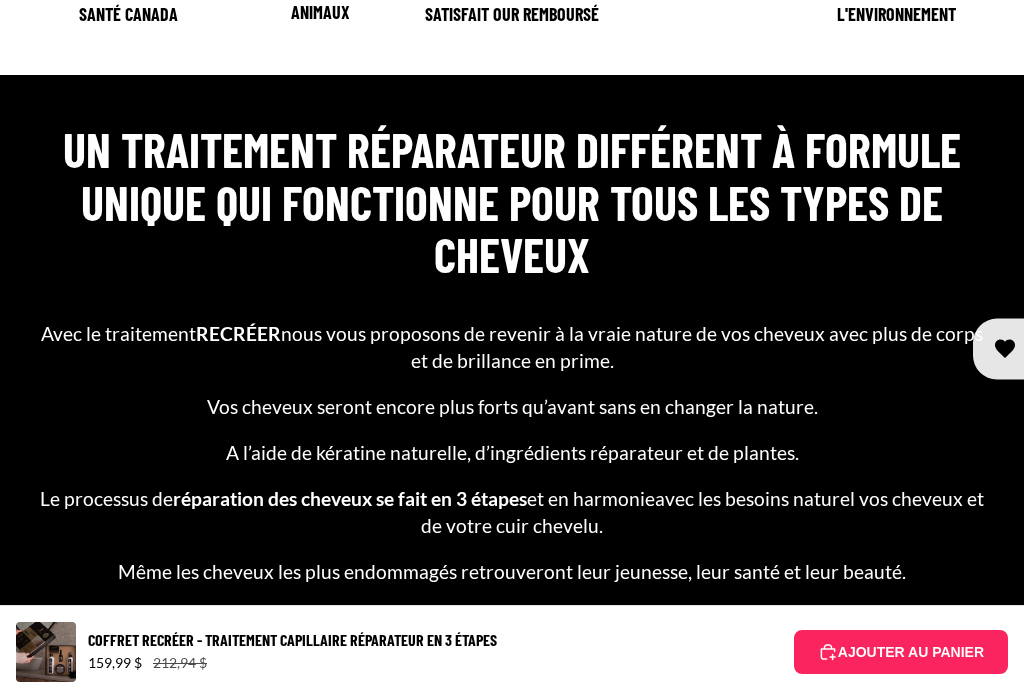 click on "Instructions" at bounding box center (758, -237) 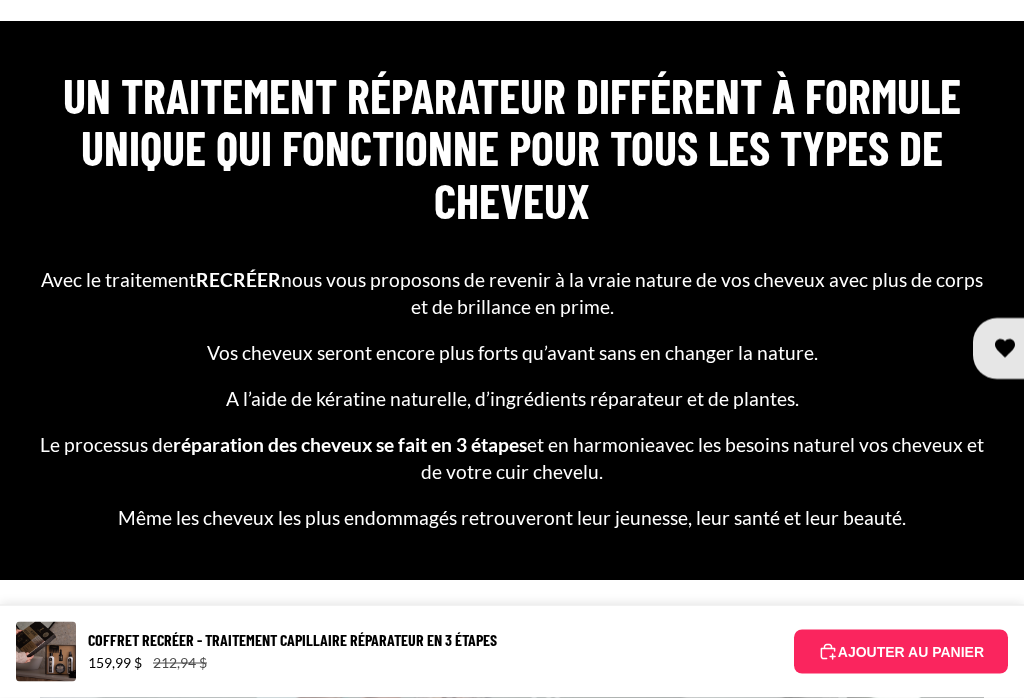 scroll, scrollTop: 1798, scrollLeft: 0, axis: vertical 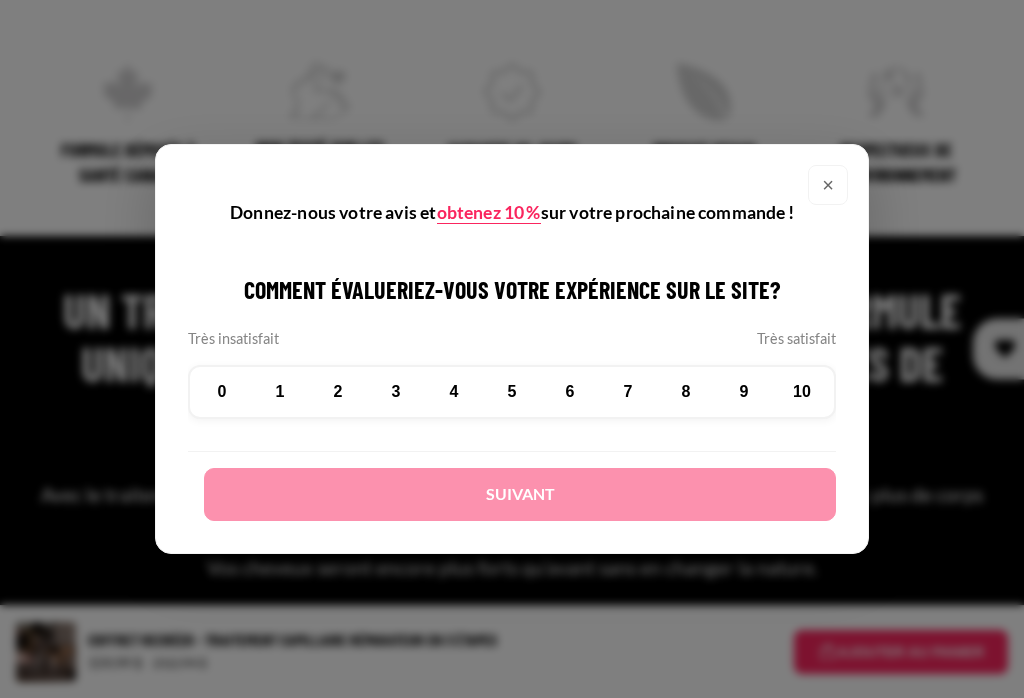 click on "×" at bounding box center (828, 185) 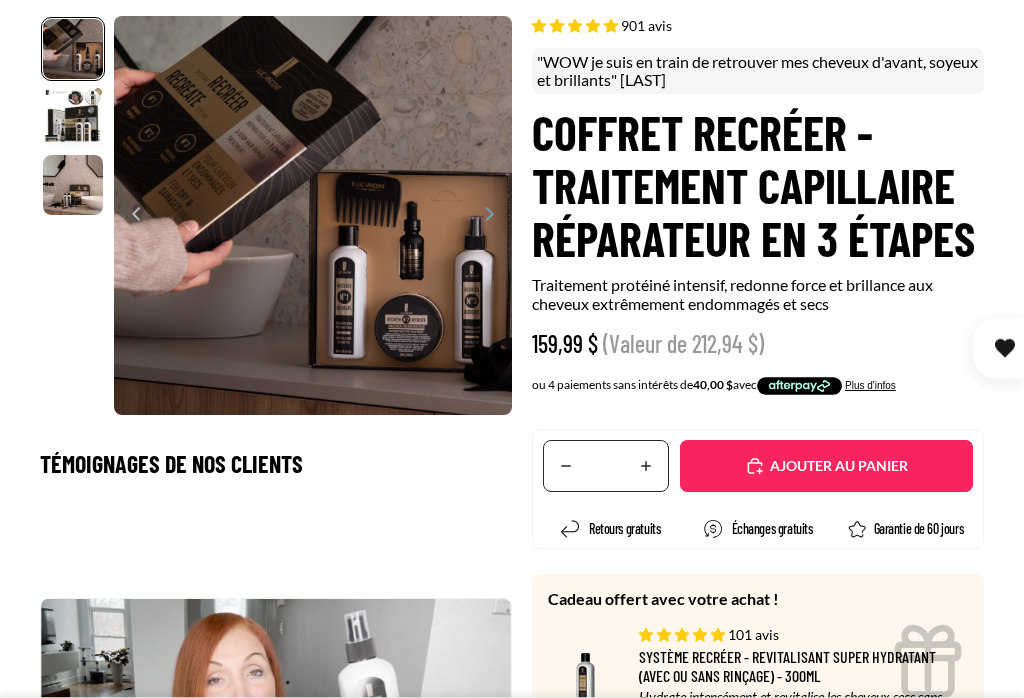 scroll, scrollTop: 142, scrollLeft: 0, axis: vertical 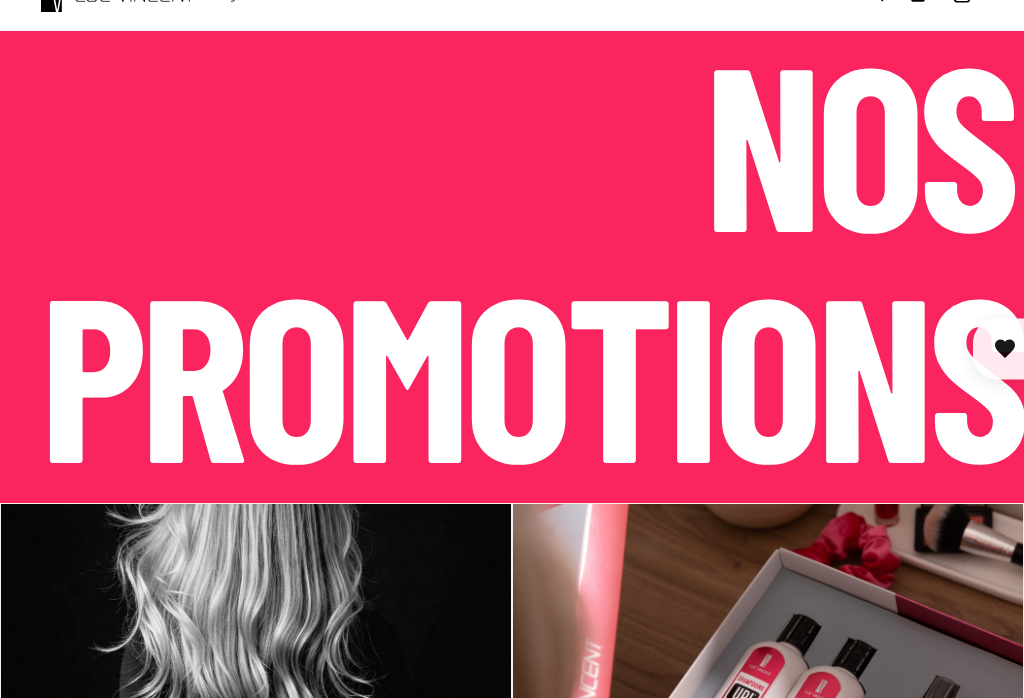 click on "Nos coffrets" at bounding box center (0, 0) 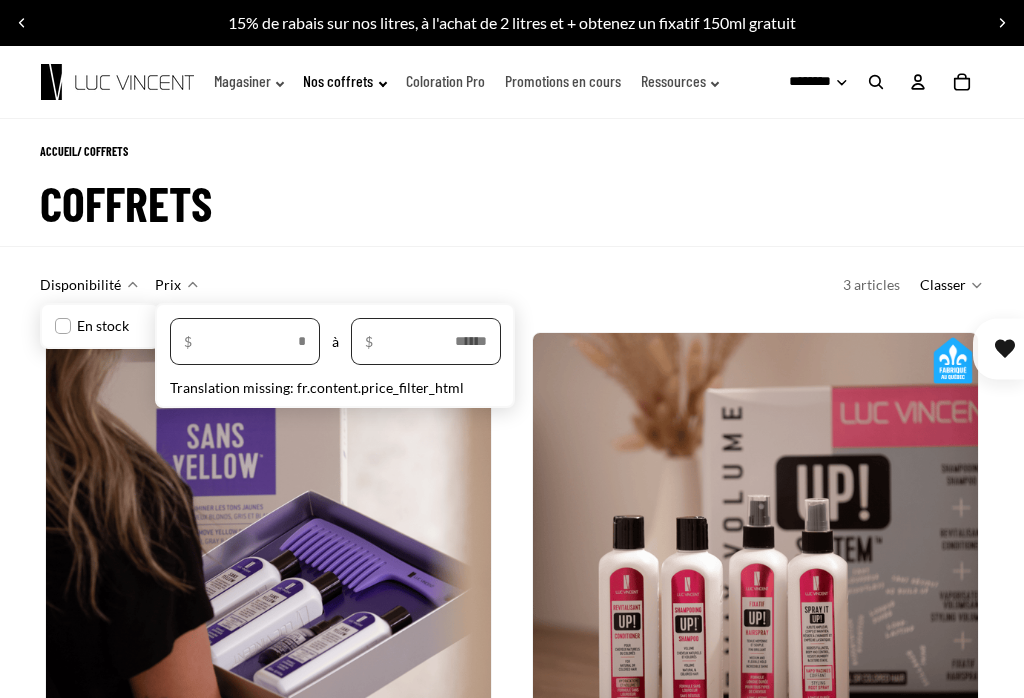 click at bounding box center (755, 555) 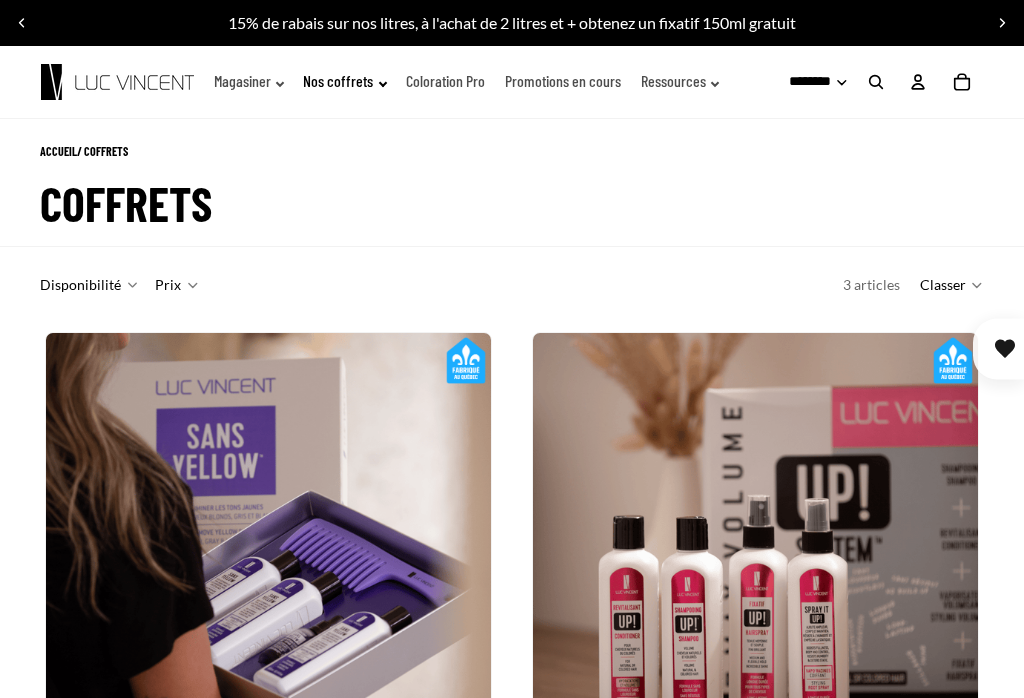 scroll, scrollTop: 248, scrollLeft: 0, axis: vertical 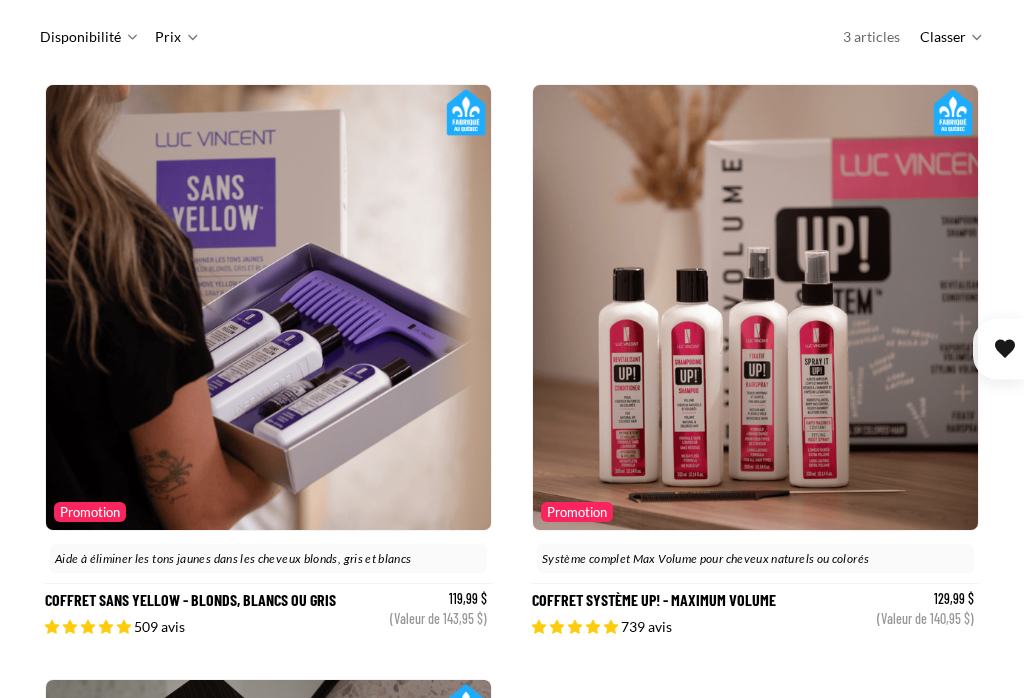 click on "Coffret Système Up! - Maximum Volume" at bounding box center (755, 361) 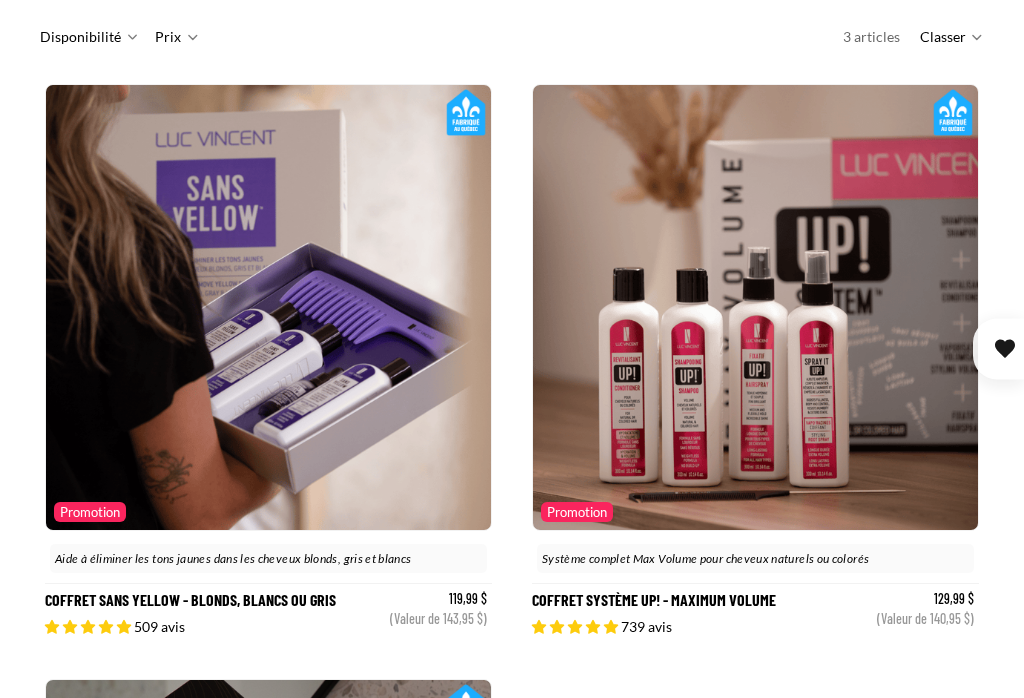 scroll, scrollTop: 0, scrollLeft: 0, axis: both 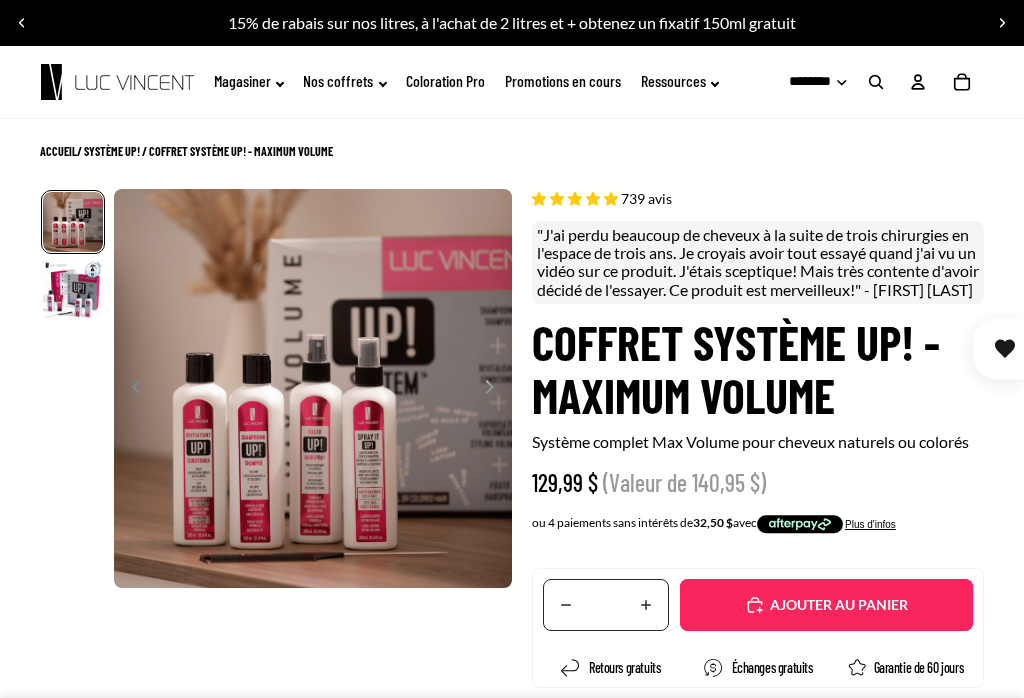 select on "**********" 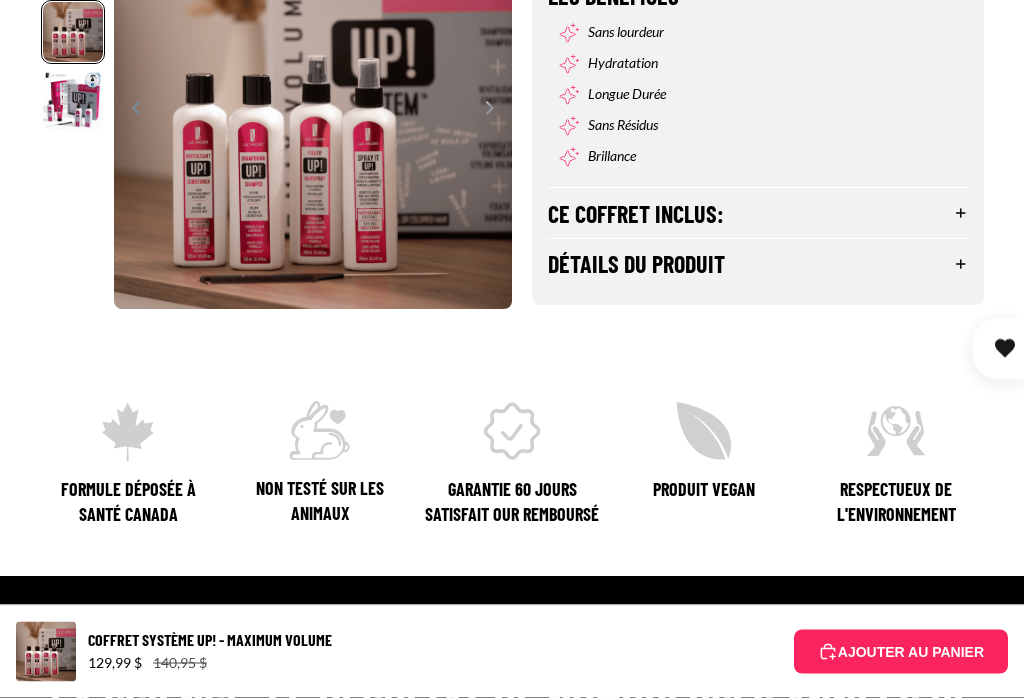 scroll, scrollTop: 923, scrollLeft: 0, axis: vertical 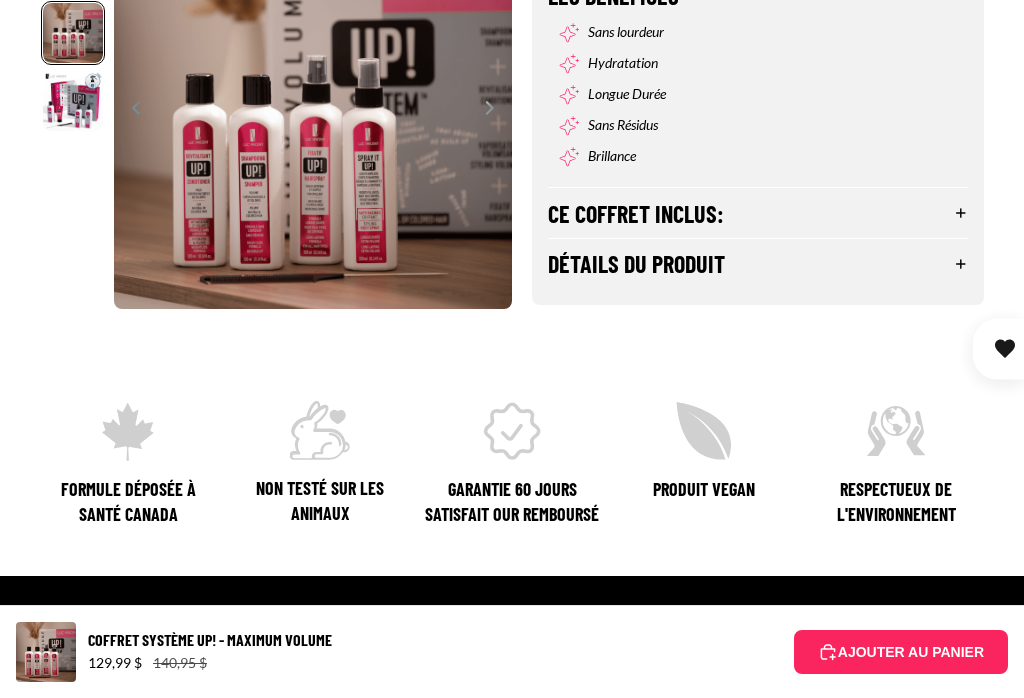 click on "Ce coffret inclus:" at bounding box center [758, 213] 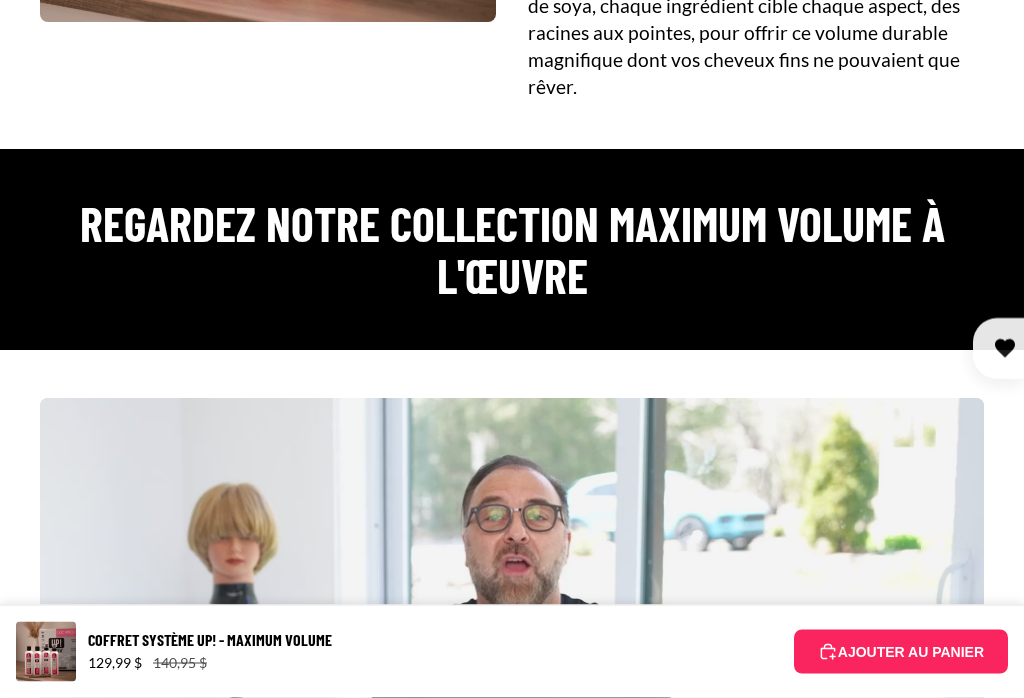 scroll, scrollTop: 2384, scrollLeft: 0, axis: vertical 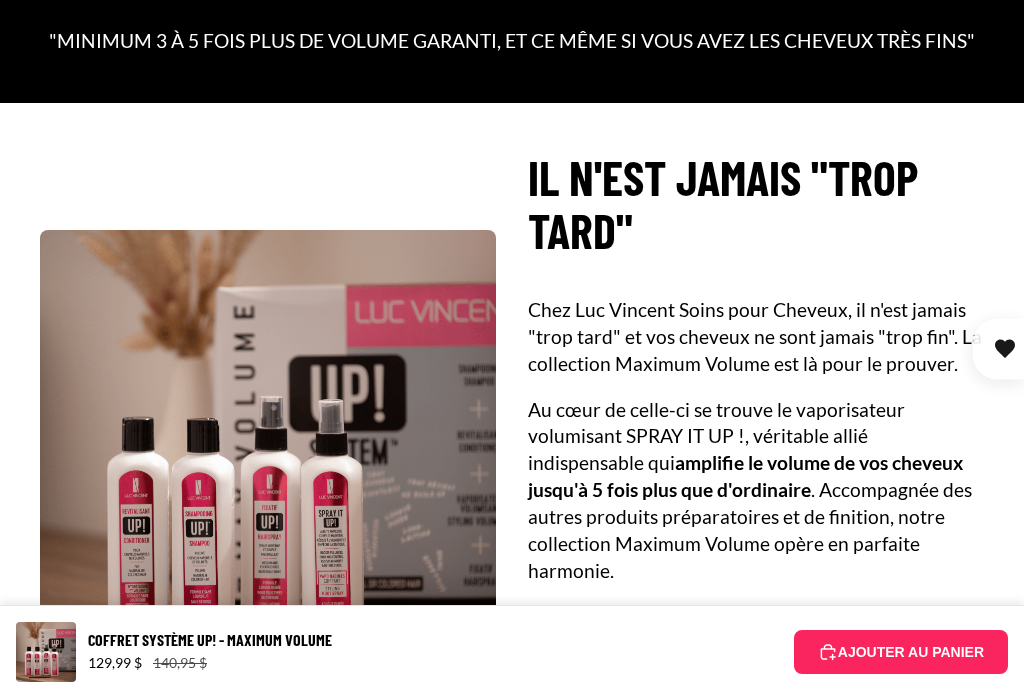 click on "Passer aux informations sur le produit
1
2
Fermer" at bounding box center [512, -1330] 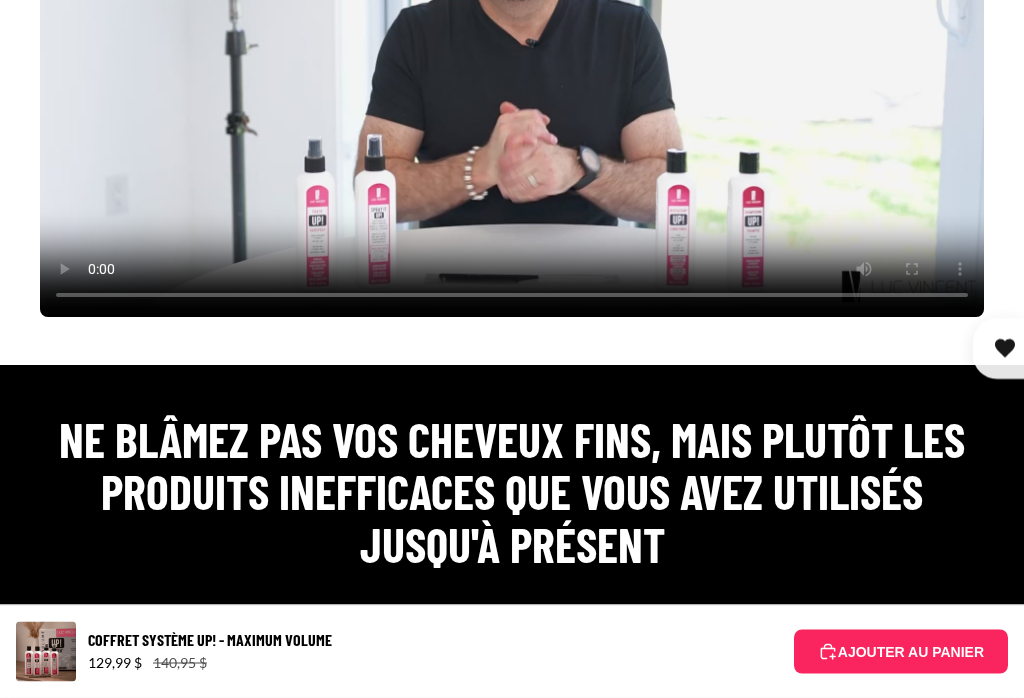 scroll, scrollTop: 3761, scrollLeft: 0, axis: vertical 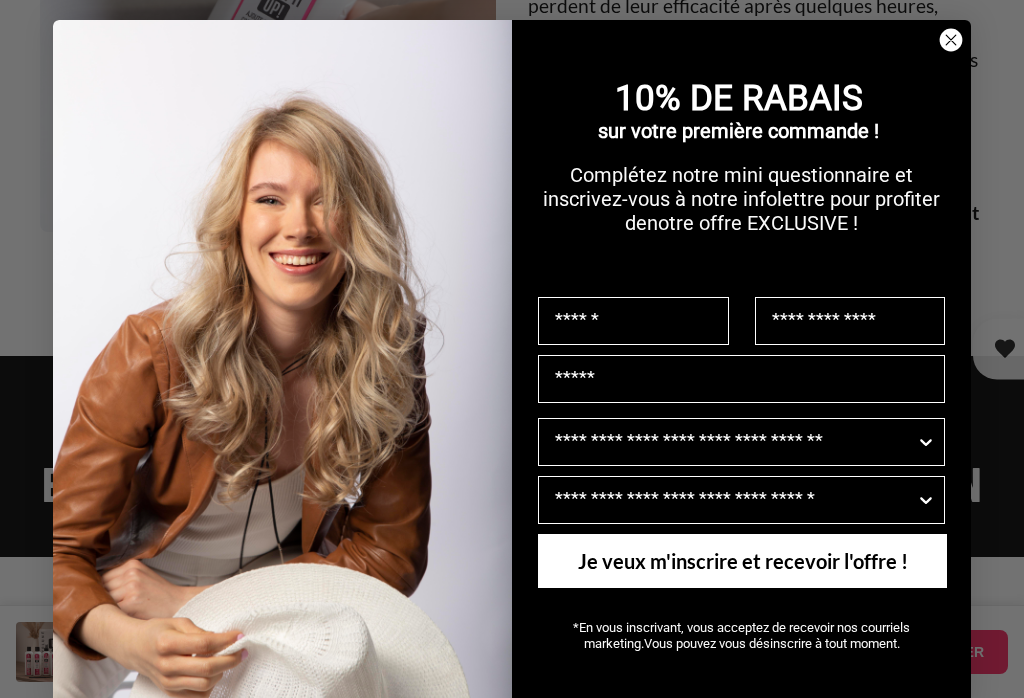 click 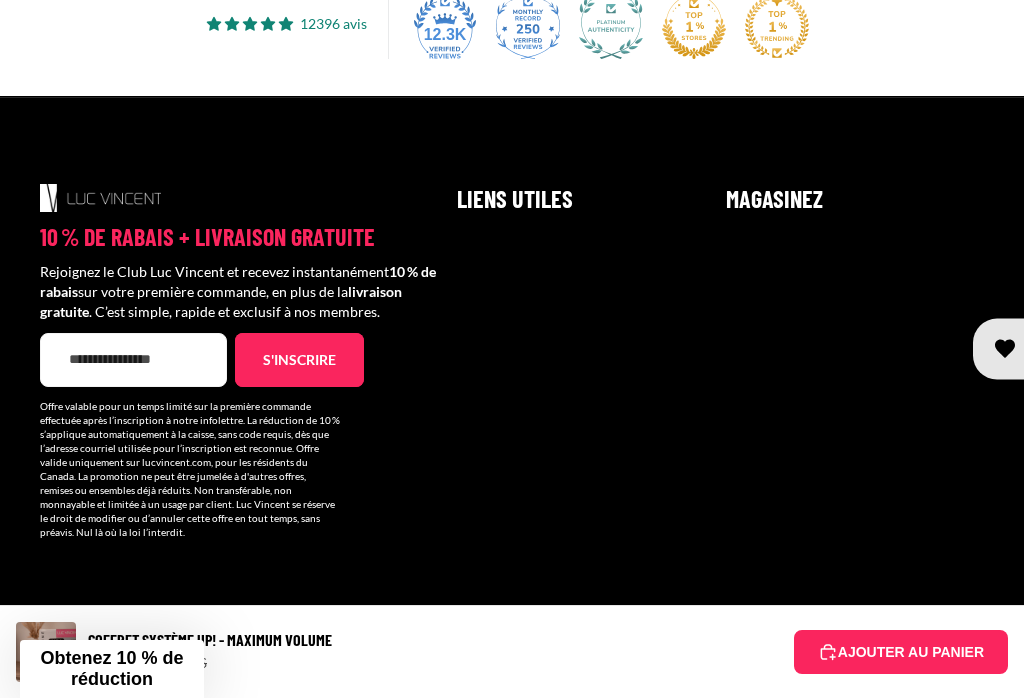 scroll, scrollTop: 10389, scrollLeft: 0, axis: vertical 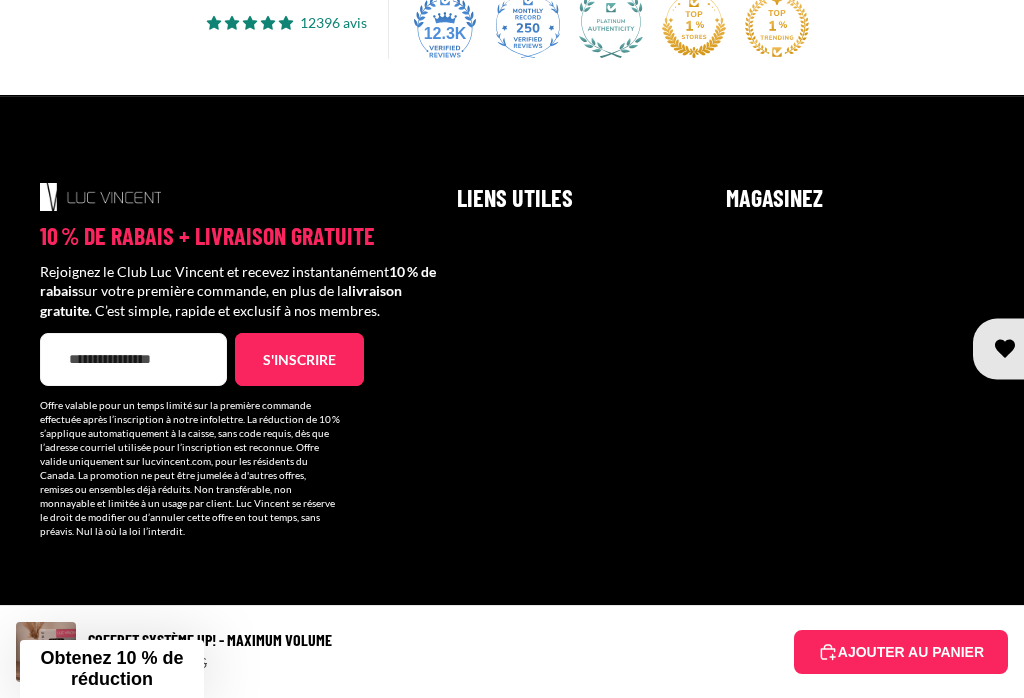 click on "Comment les ingrédients de vos produits volumisants fonctionnent-ils?" at bounding box center [737, -334] 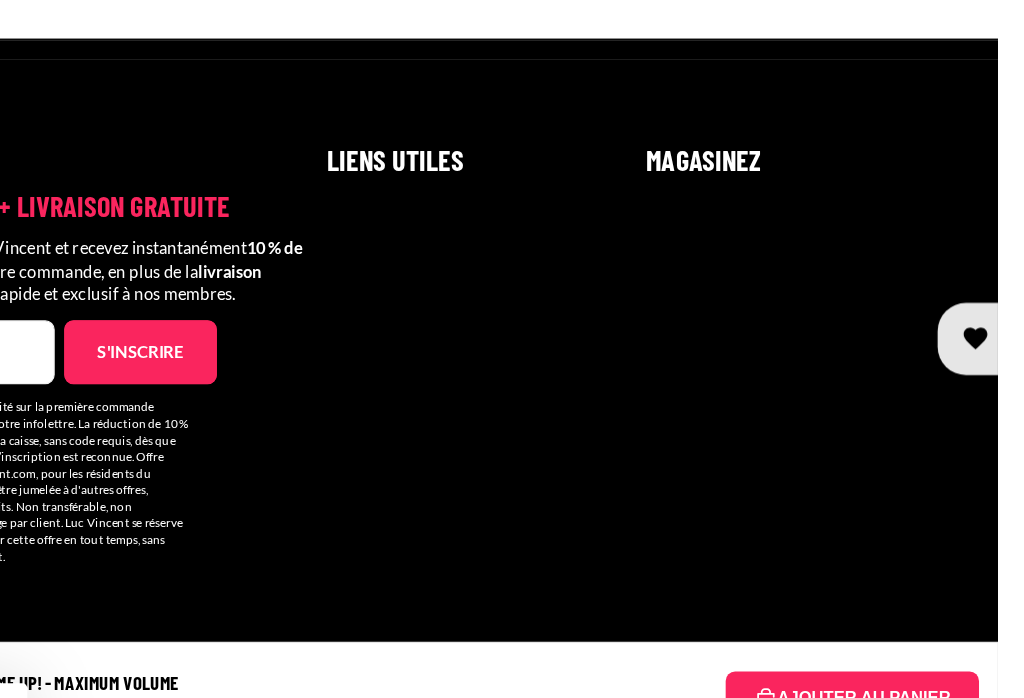 scroll, scrollTop: 10521, scrollLeft: 0, axis: vertical 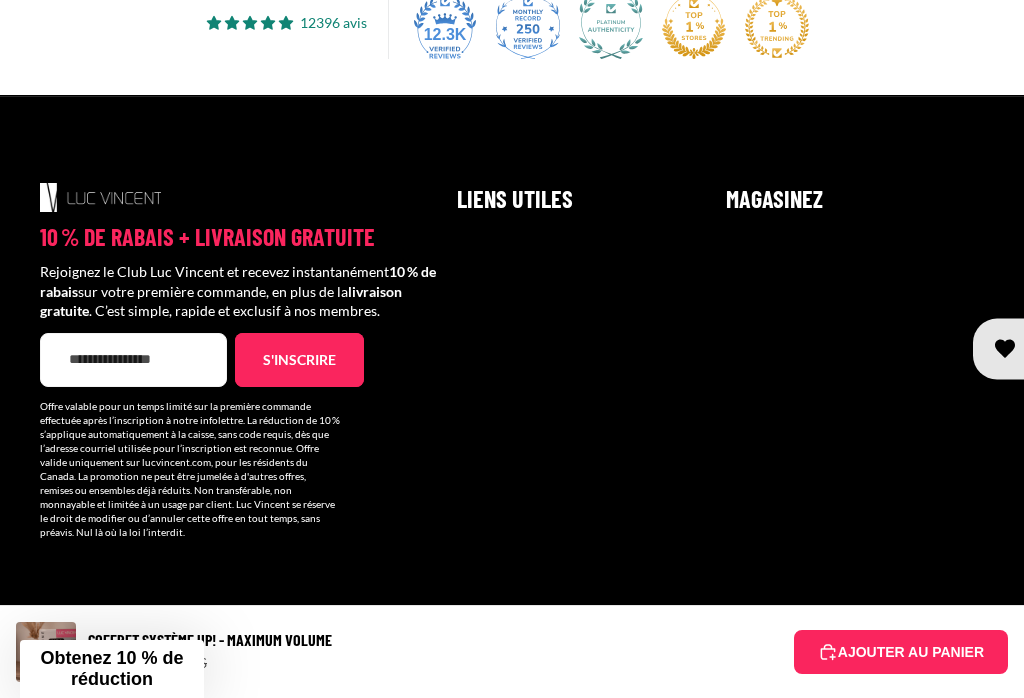 click on "Puis-je utiliser le Spray it up! seul?" at bounding box center (737, -269) 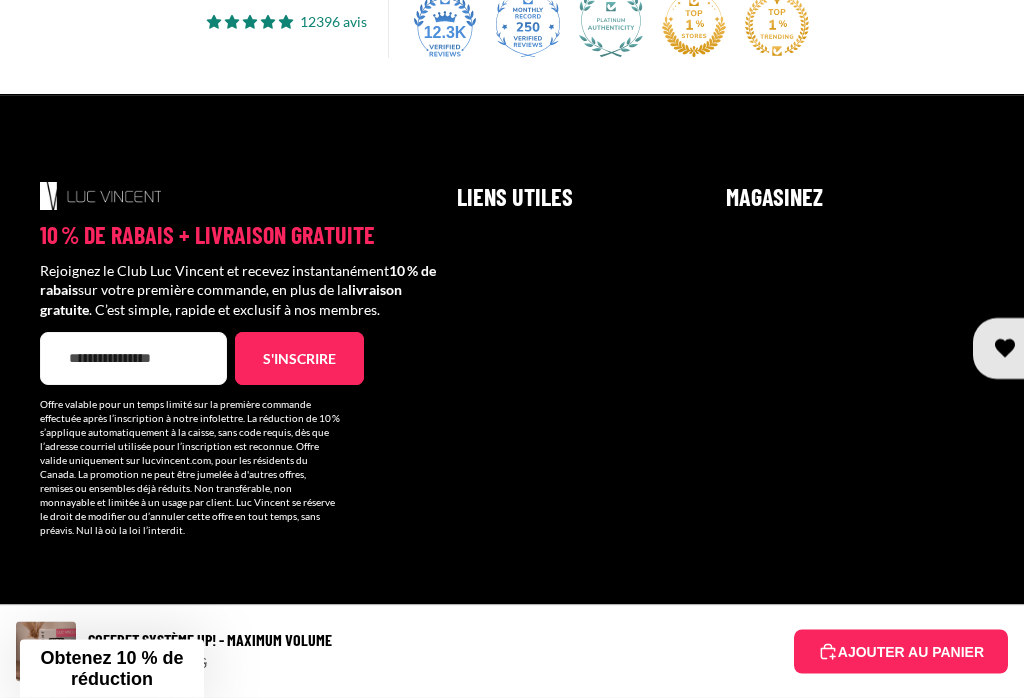 scroll, scrollTop: 11044, scrollLeft: 0, axis: vertical 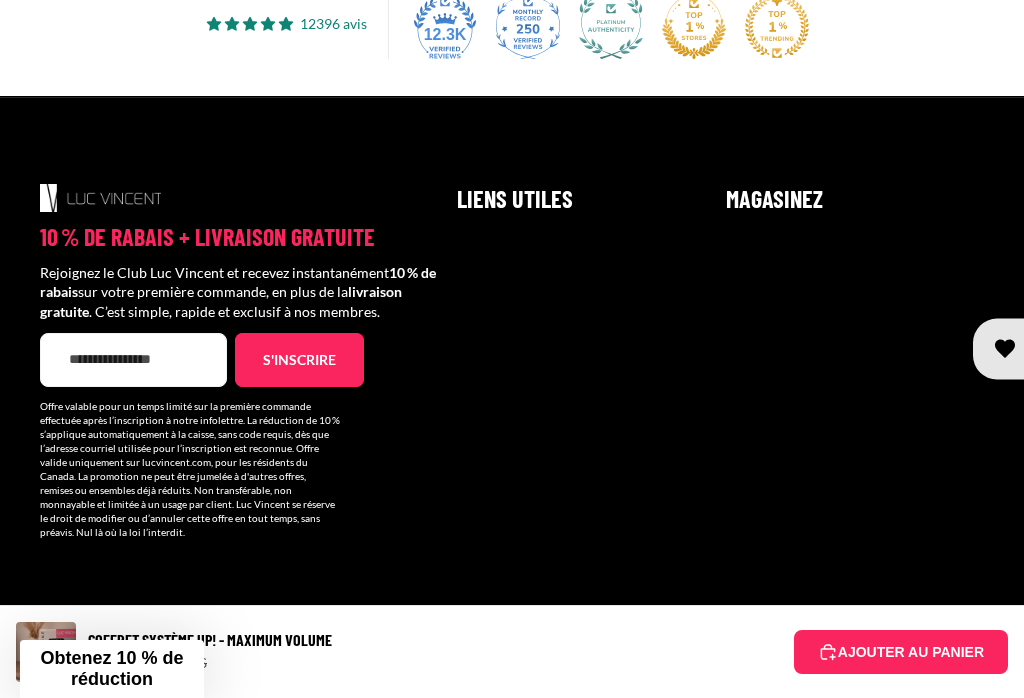 click on "Comment puis-je obtenir un volume maximal lors du coiffage avec vos produits?" at bounding box center [737, -125] 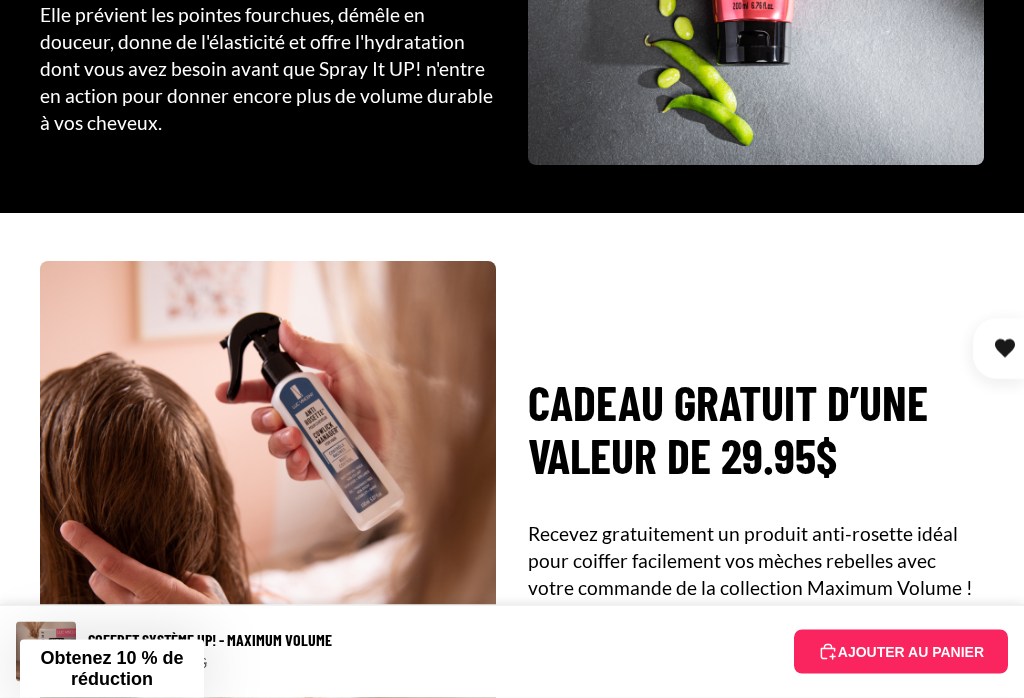 scroll, scrollTop: 6177, scrollLeft: 0, axis: vertical 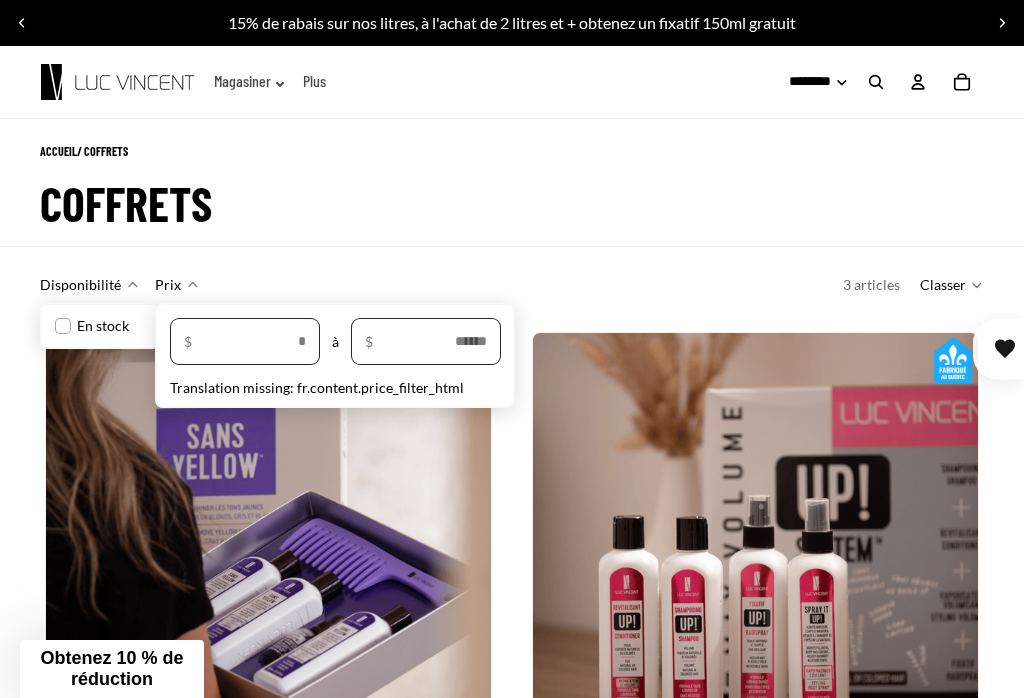 click on "Magasiner" at bounding box center (0, 0) 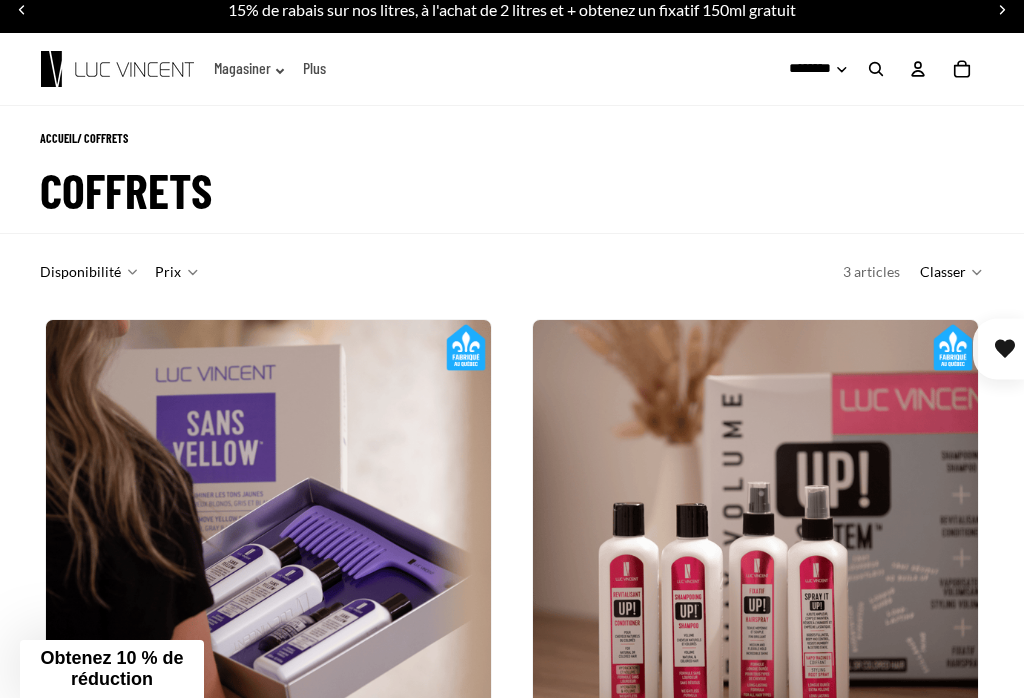 scroll, scrollTop: 0, scrollLeft: 0, axis: both 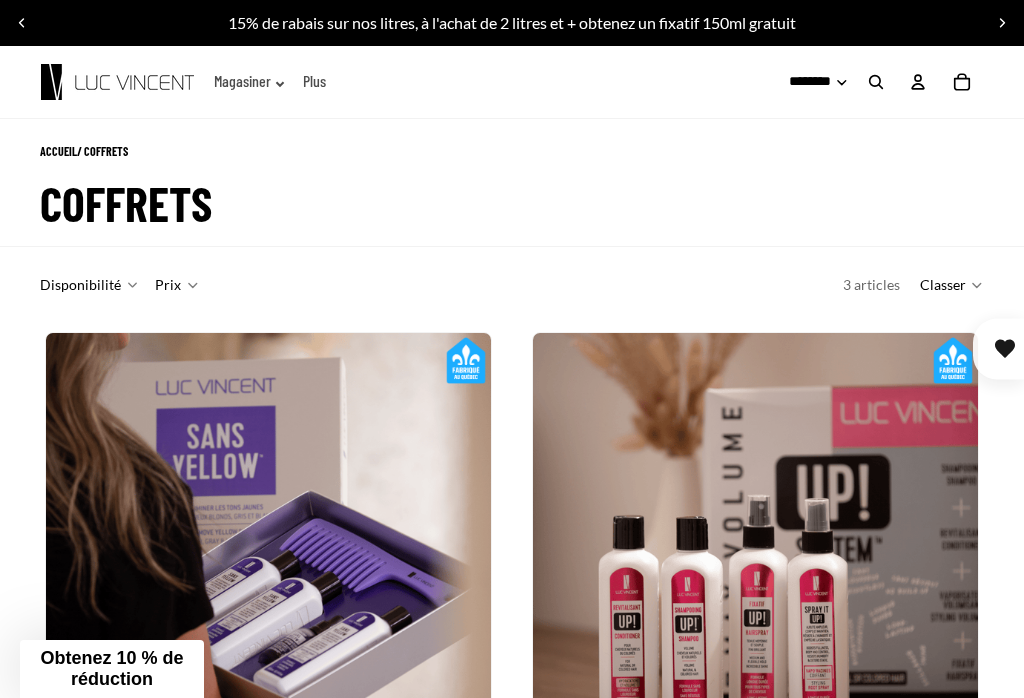 click on "Magasiner" at bounding box center (0, 0) 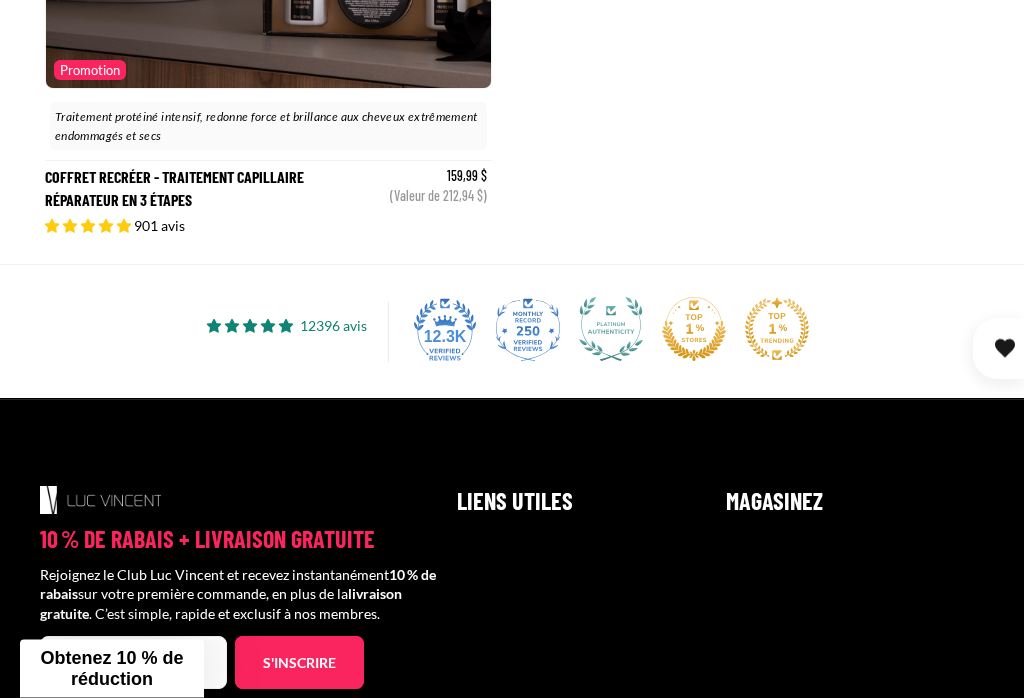 scroll, scrollTop: 1285, scrollLeft: 0, axis: vertical 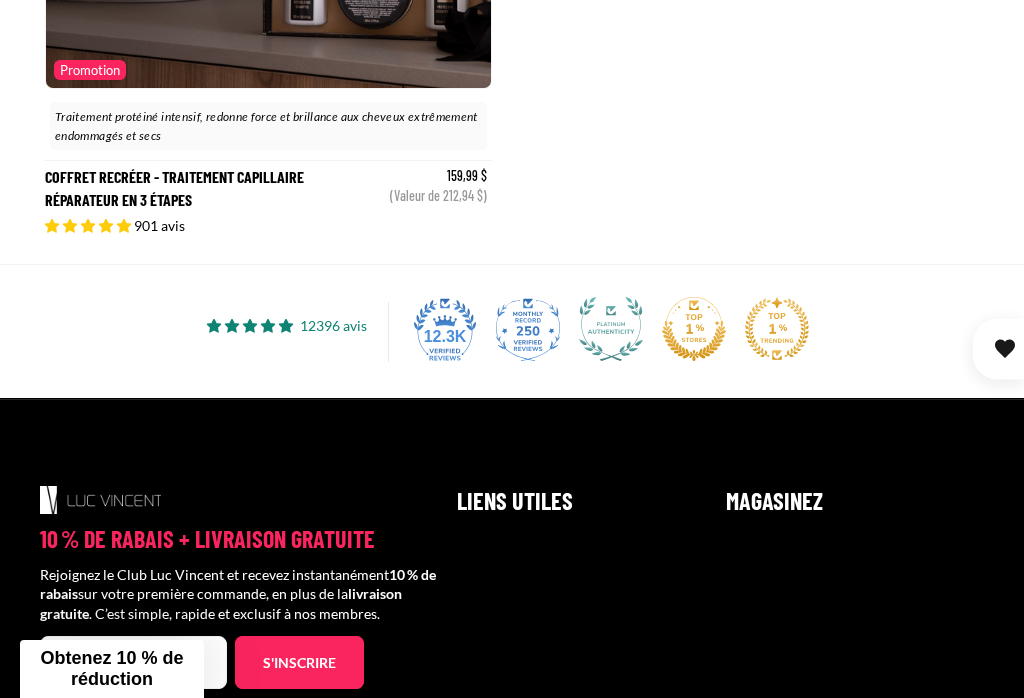 click on "Magasinez" at bounding box center [0, 0] 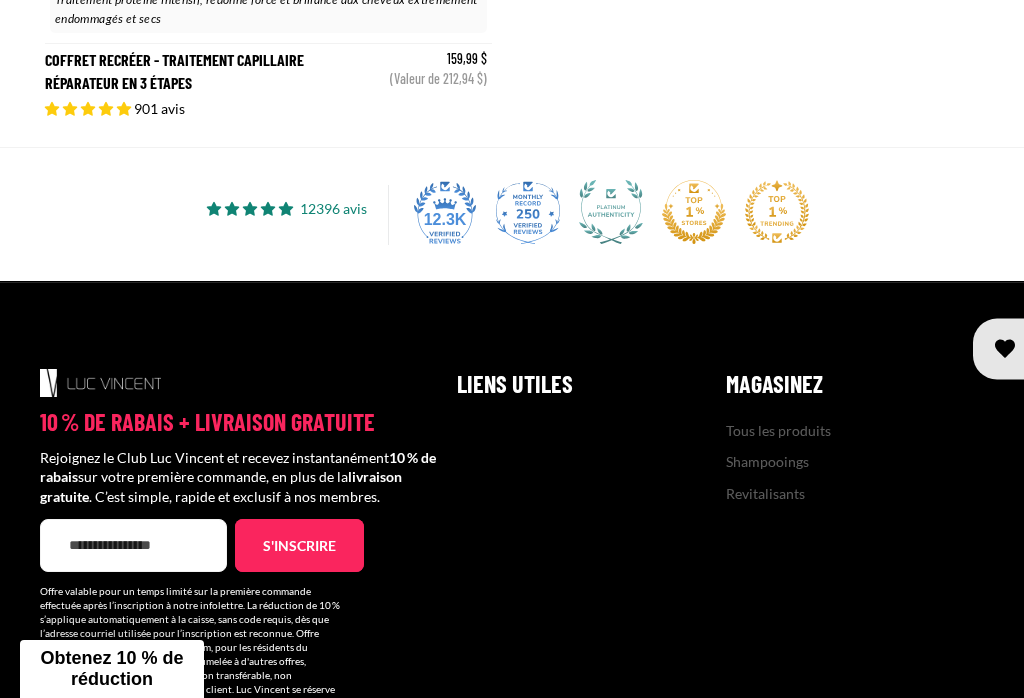 scroll, scrollTop: 1401, scrollLeft: 0, axis: vertical 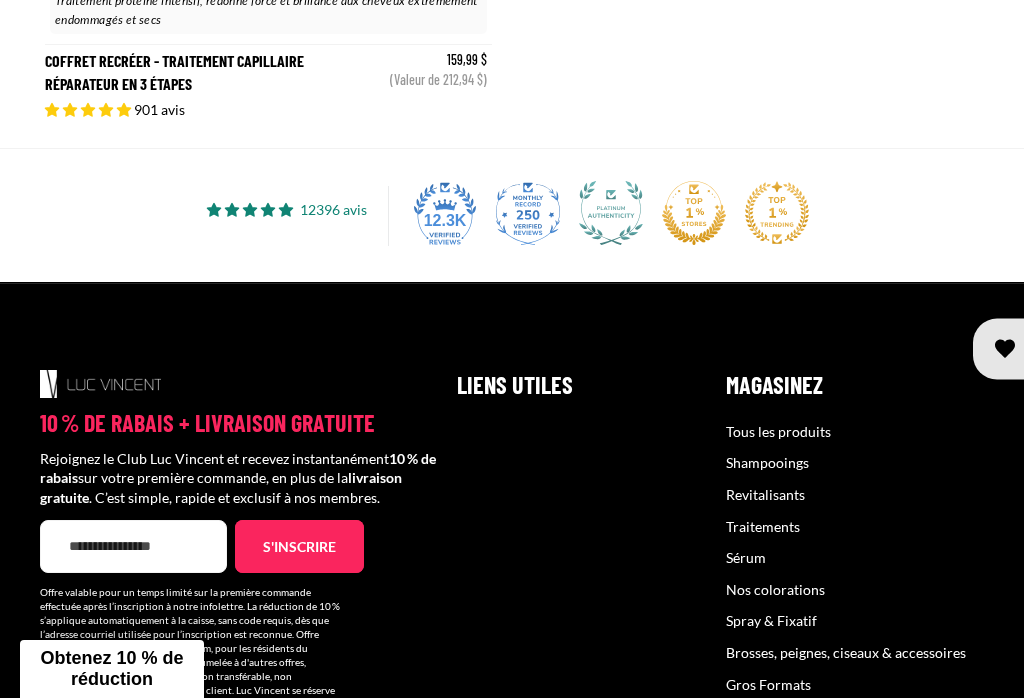 click on "Shampooings" at bounding box center (767, 462) 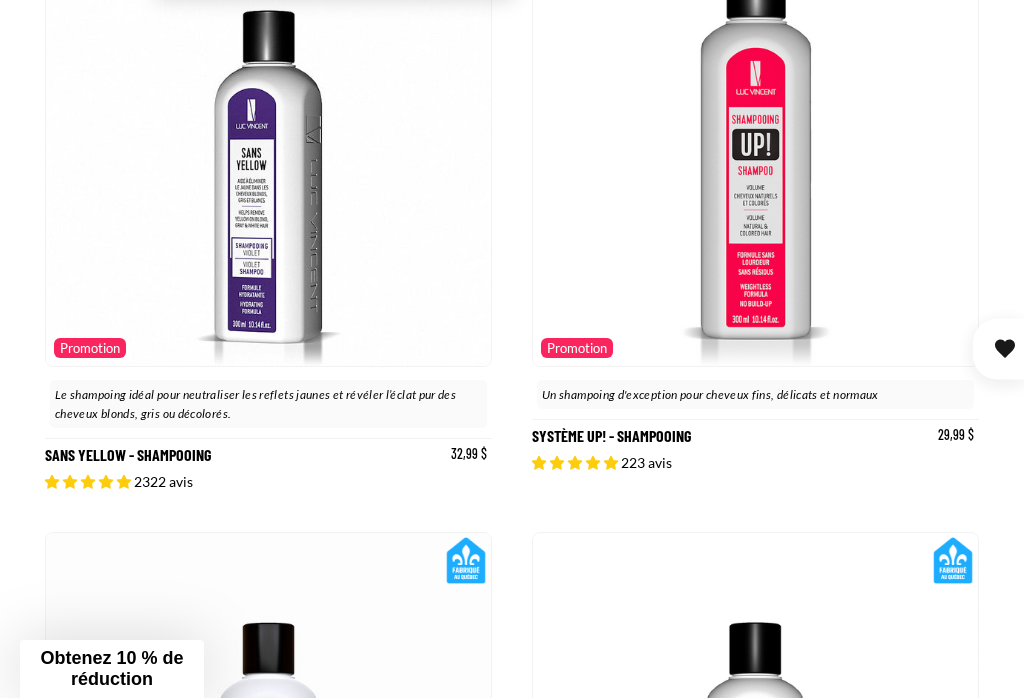 scroll, scrollTop: 410, scrollLeft: 0, axis: vertical 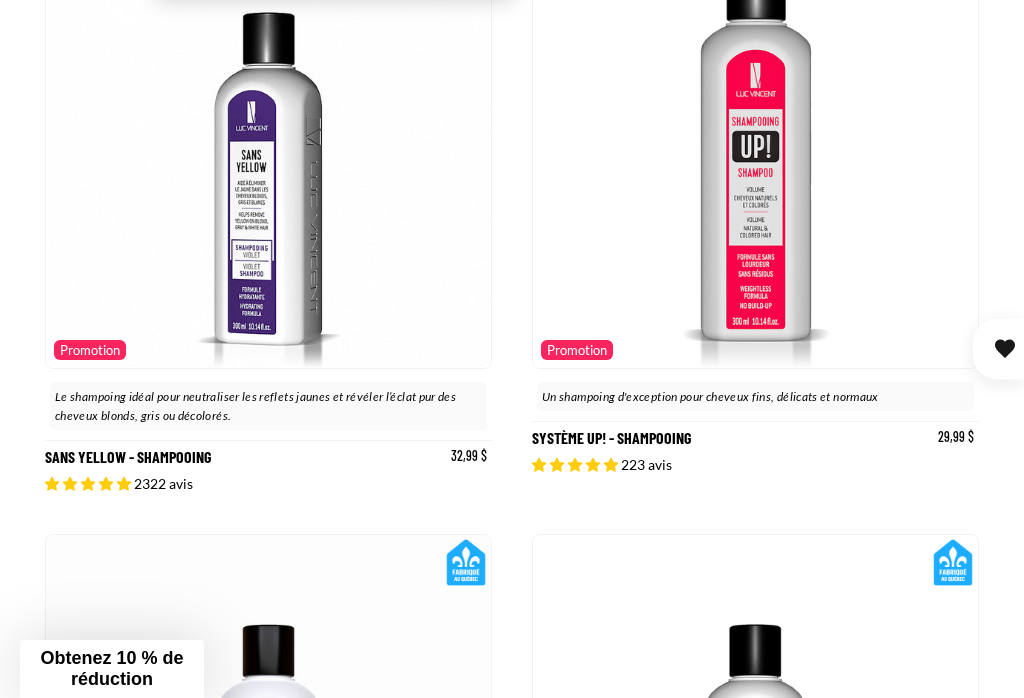 click 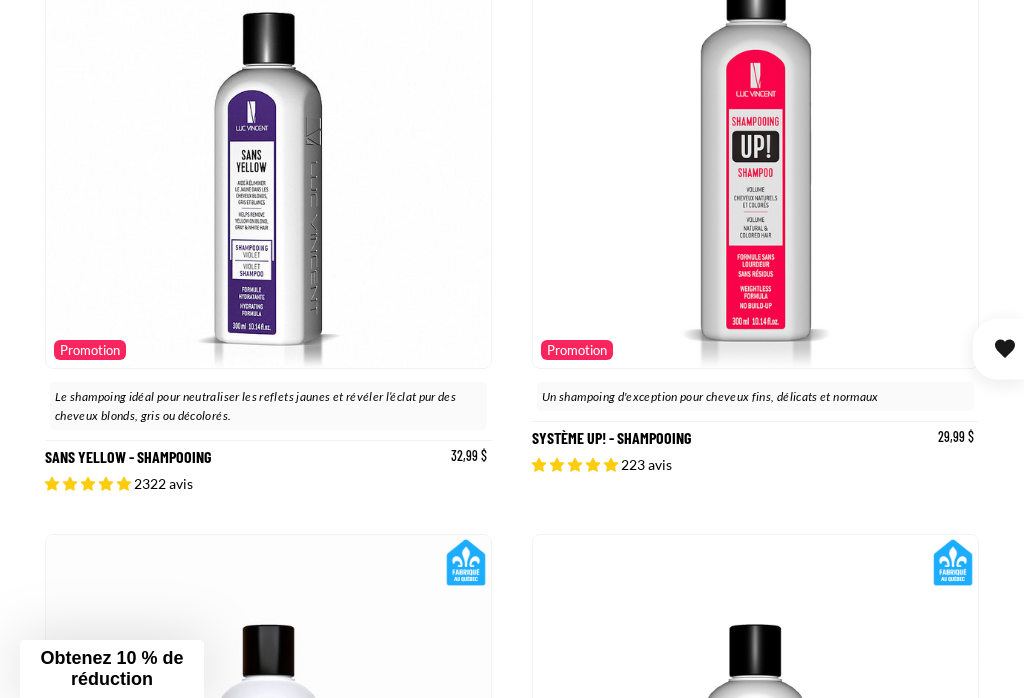 click 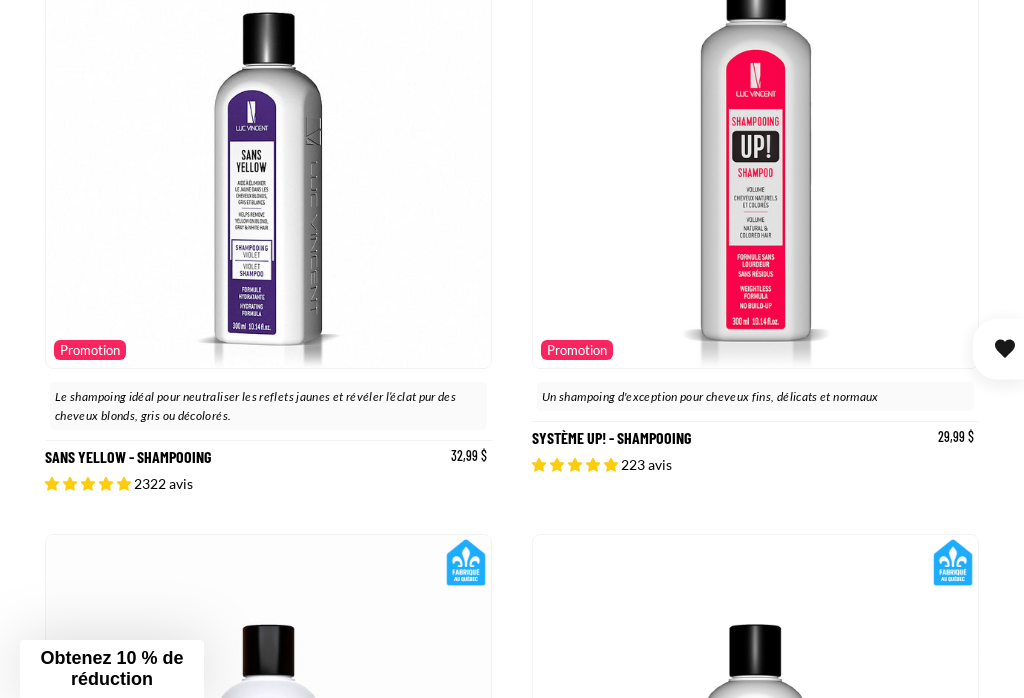 click 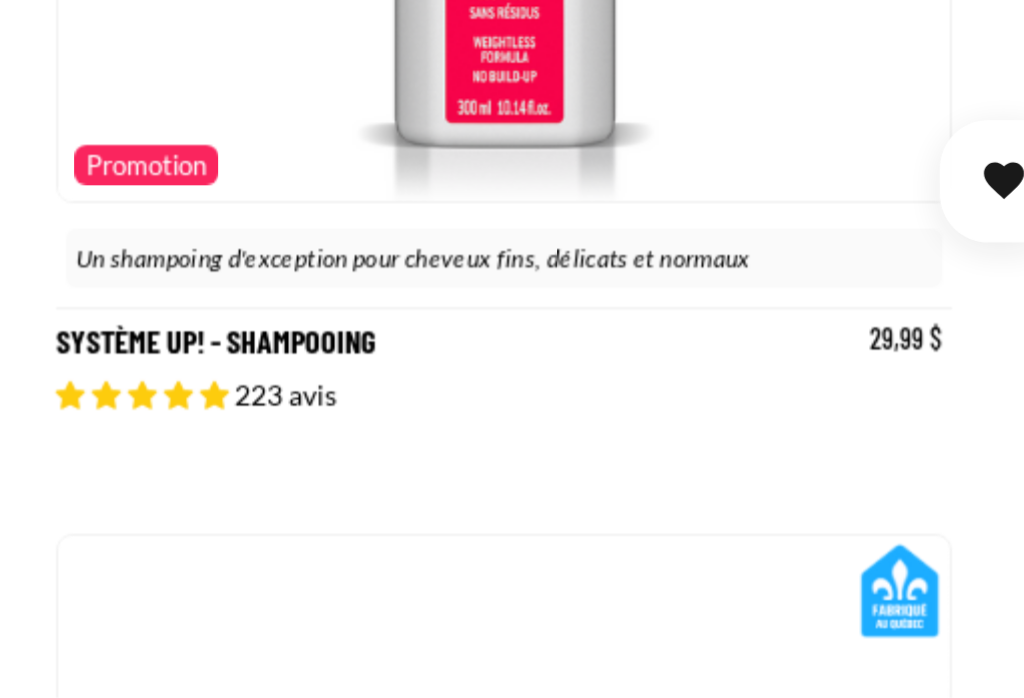 scroll, scrollTop: 442, scrollLeft: 0, axis: vertical 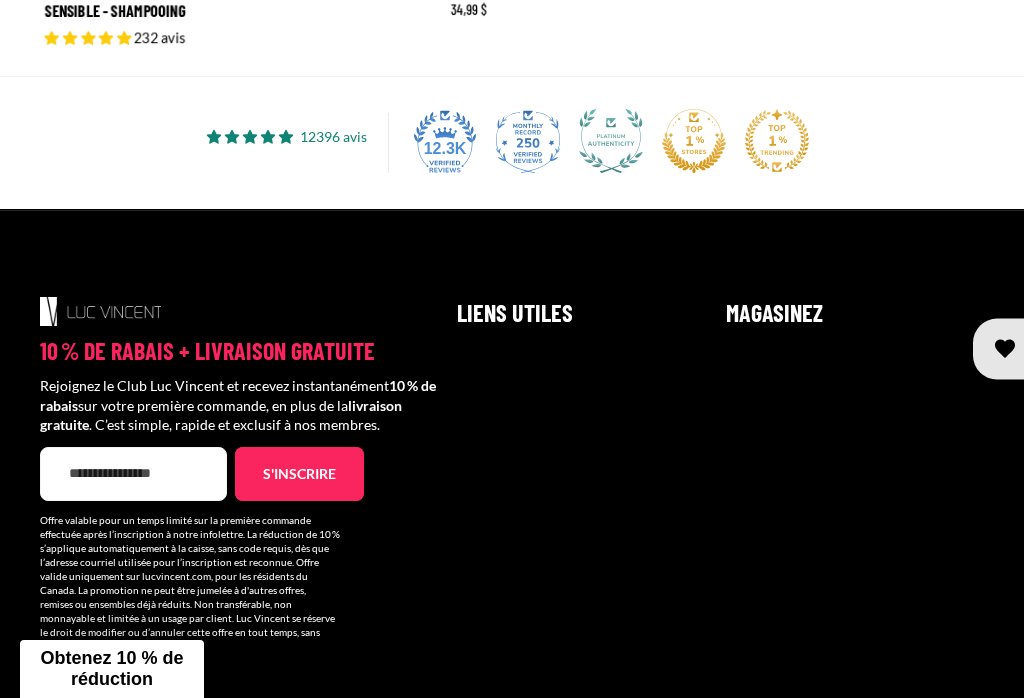 click on "Magasinez" at bounding box center [0, 0] 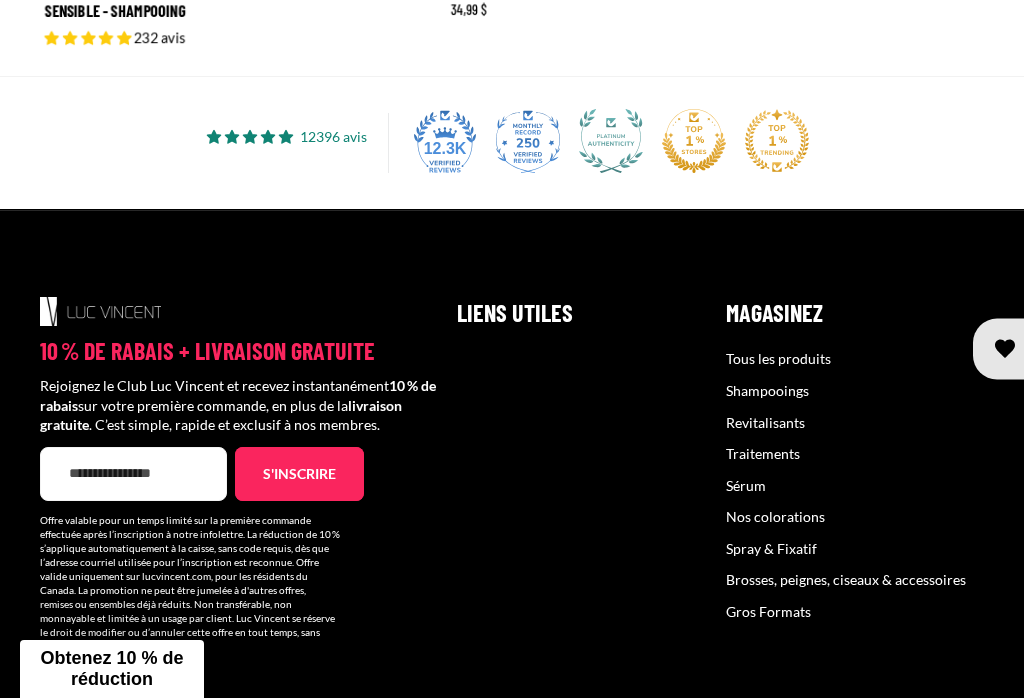 click on "Revitalisants" at bounding box center [765, 422] 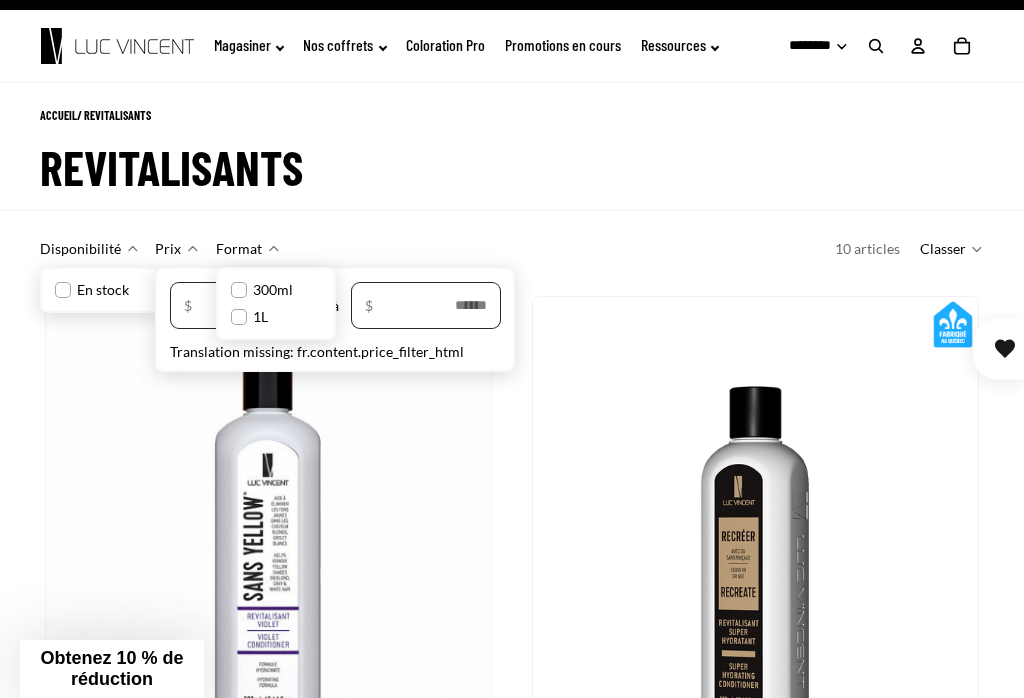scroll, scrollTop: 0, scrollLeft: 0, axis: both 